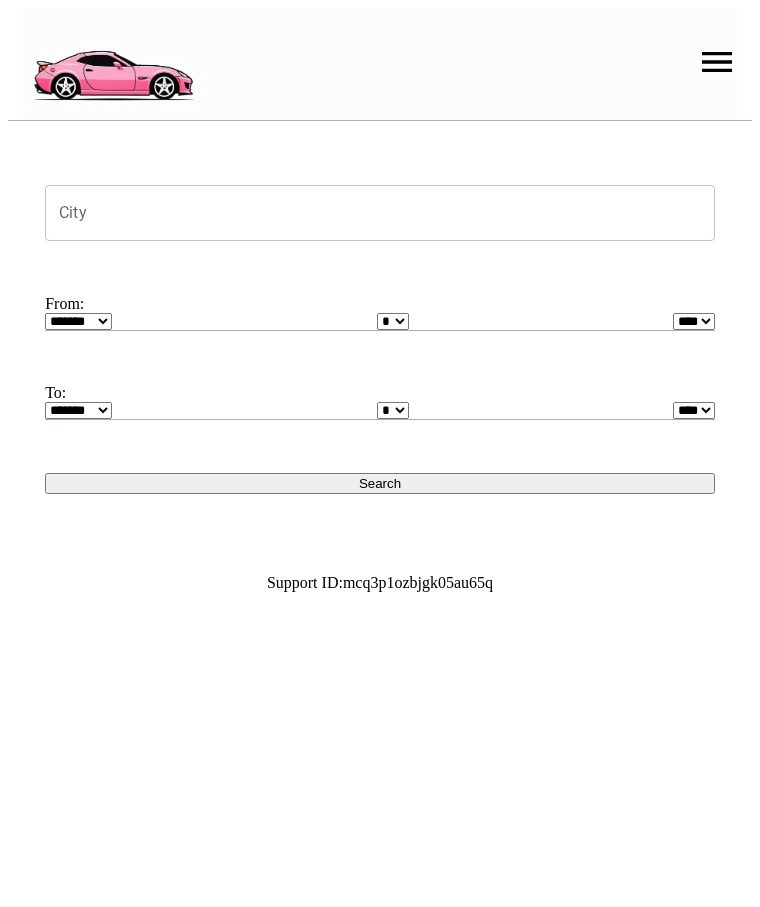 scroll, scrollTop: 0, scrollLeft: 0, axis: both 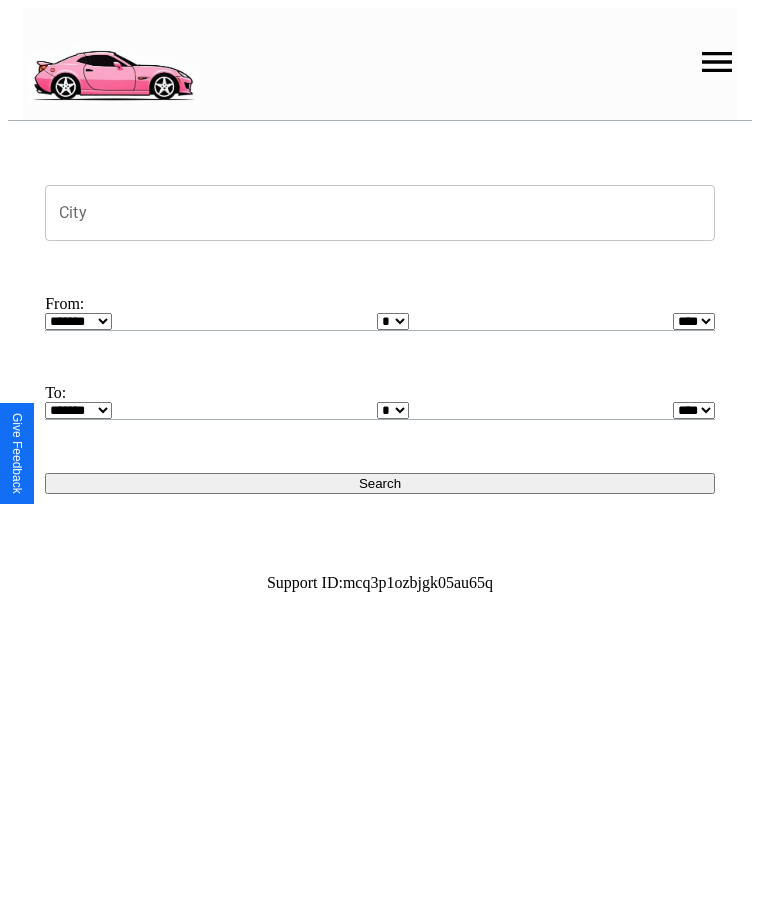 click at bounding box center (717, 62) 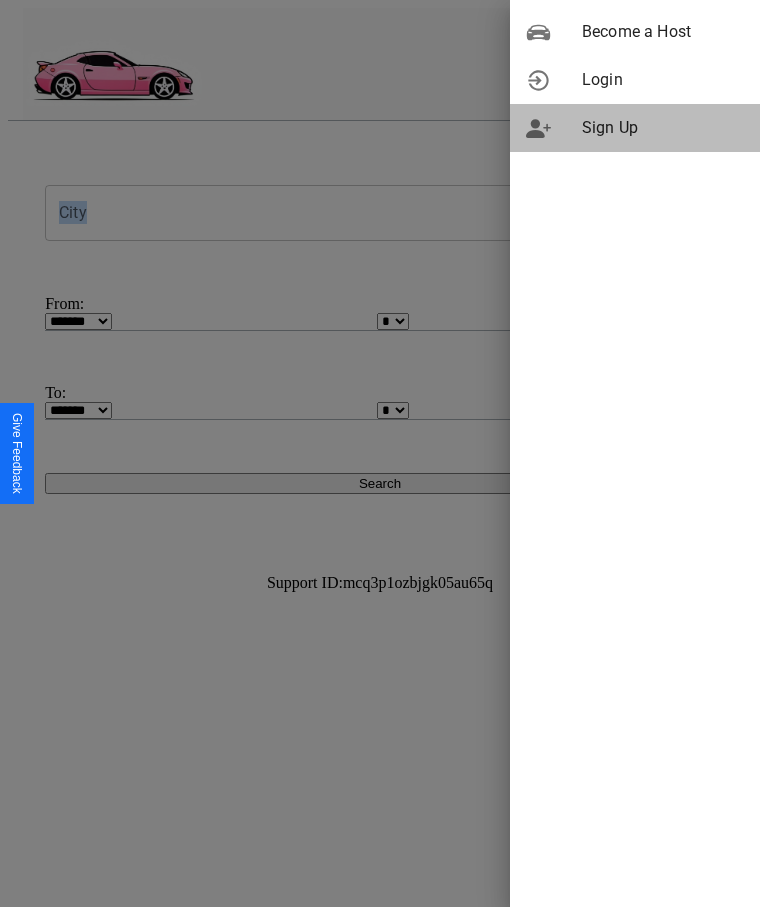 click on "Sign Up" at bounding box center [663, 128] 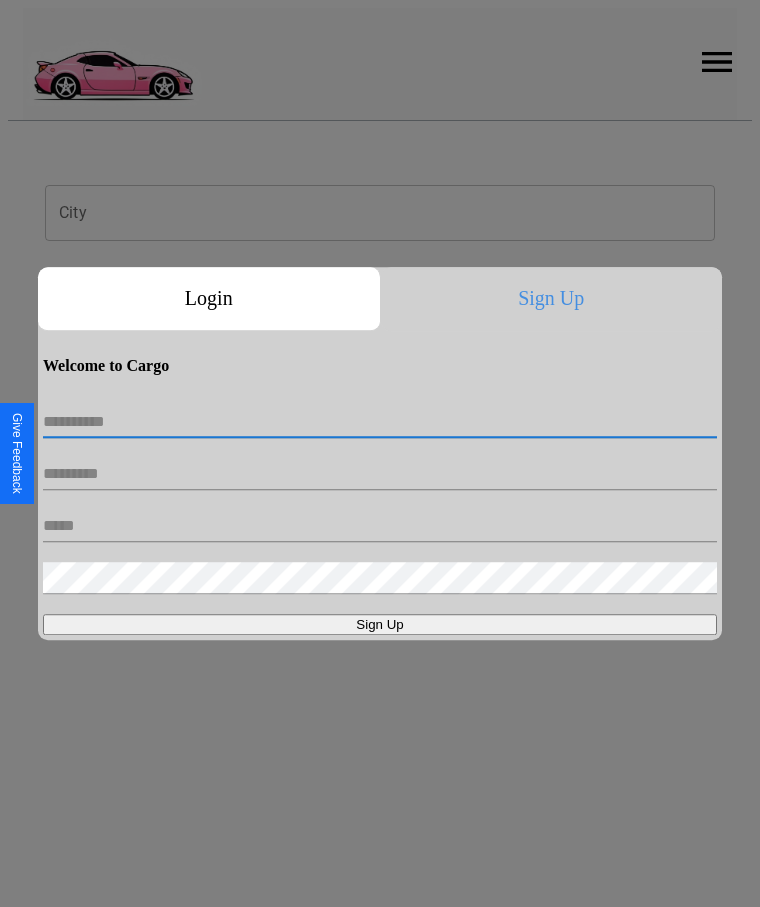 click at bounding box center [380, 422] 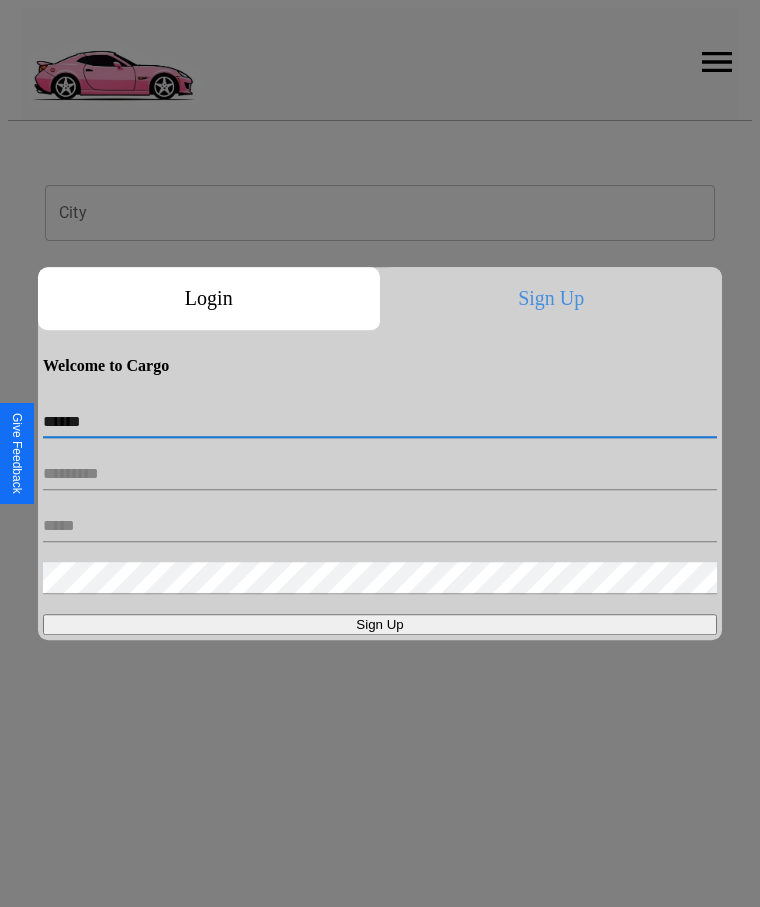 type on "******" 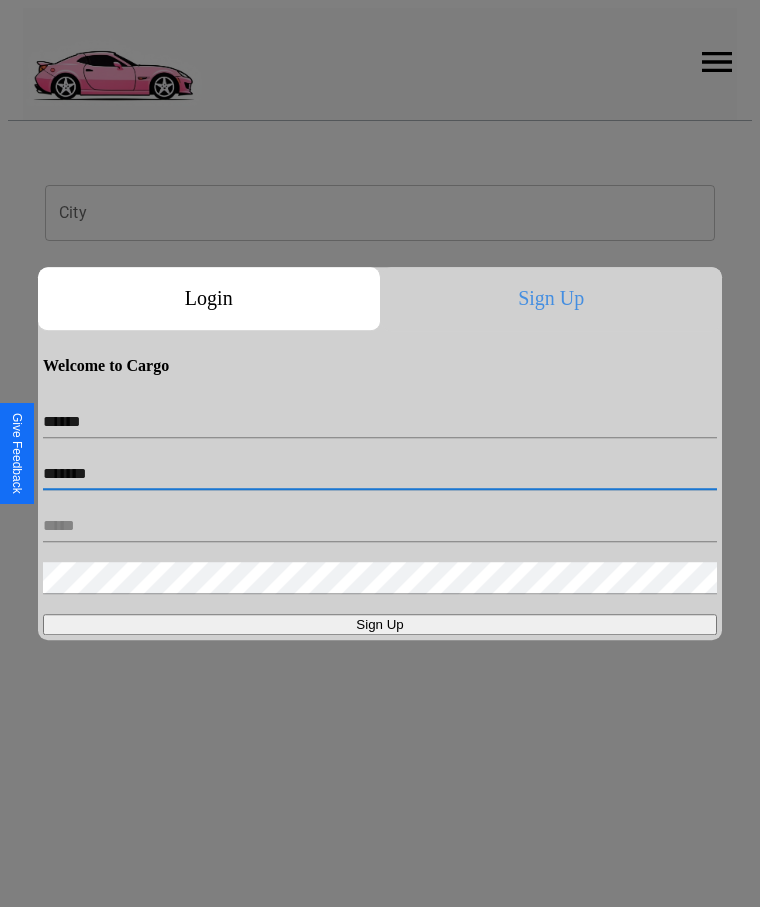 type on "*******" 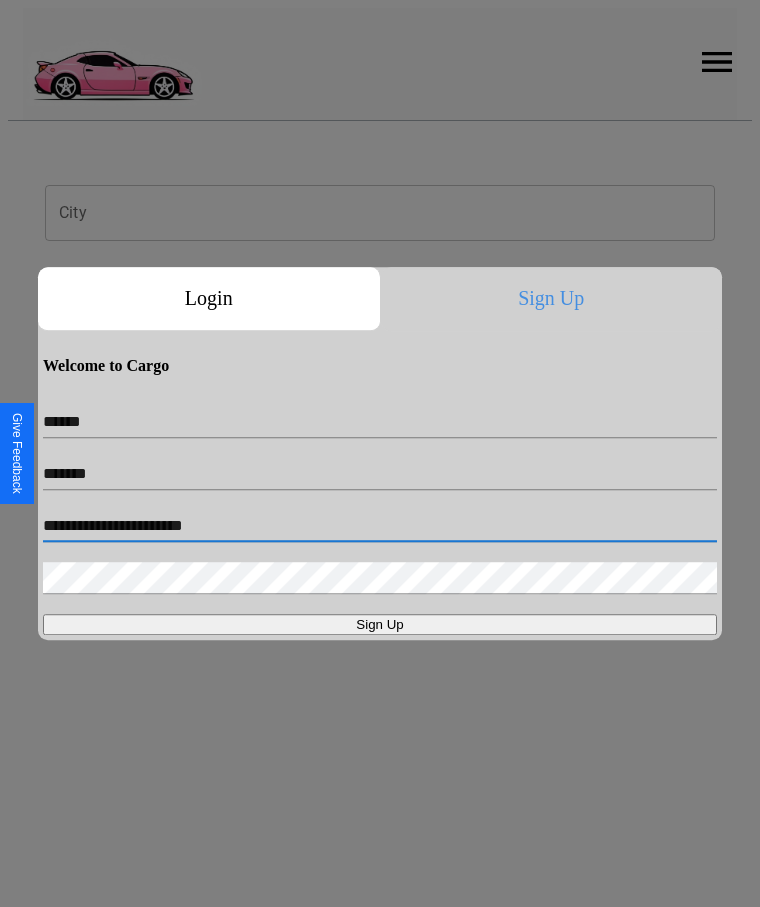 type on "**********" 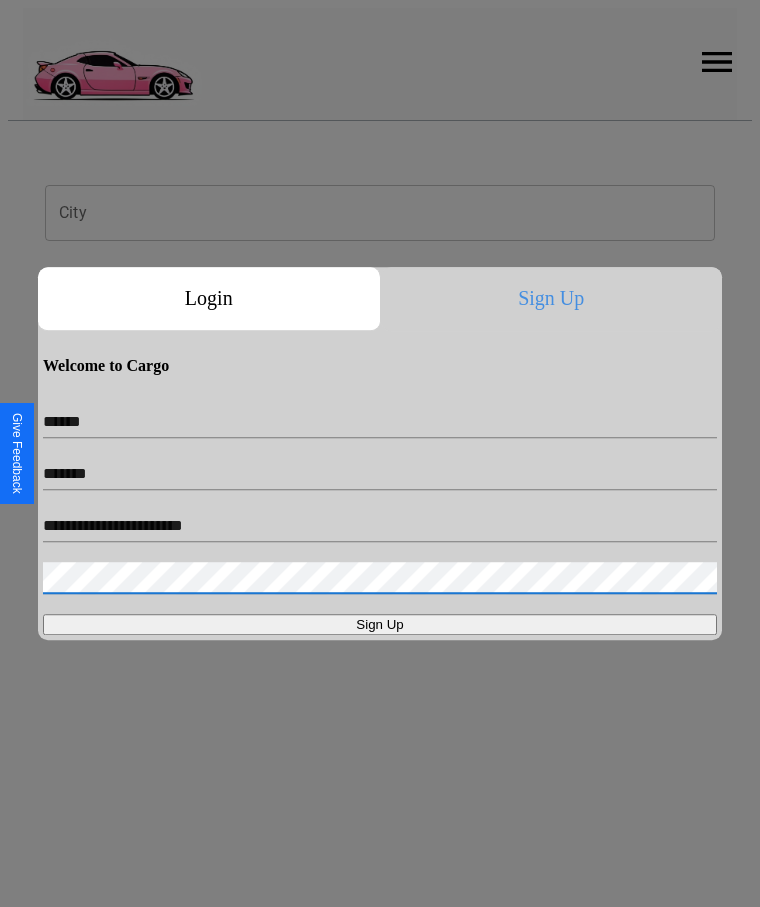 click on "Sign Up" at bounding box center [380, 624] 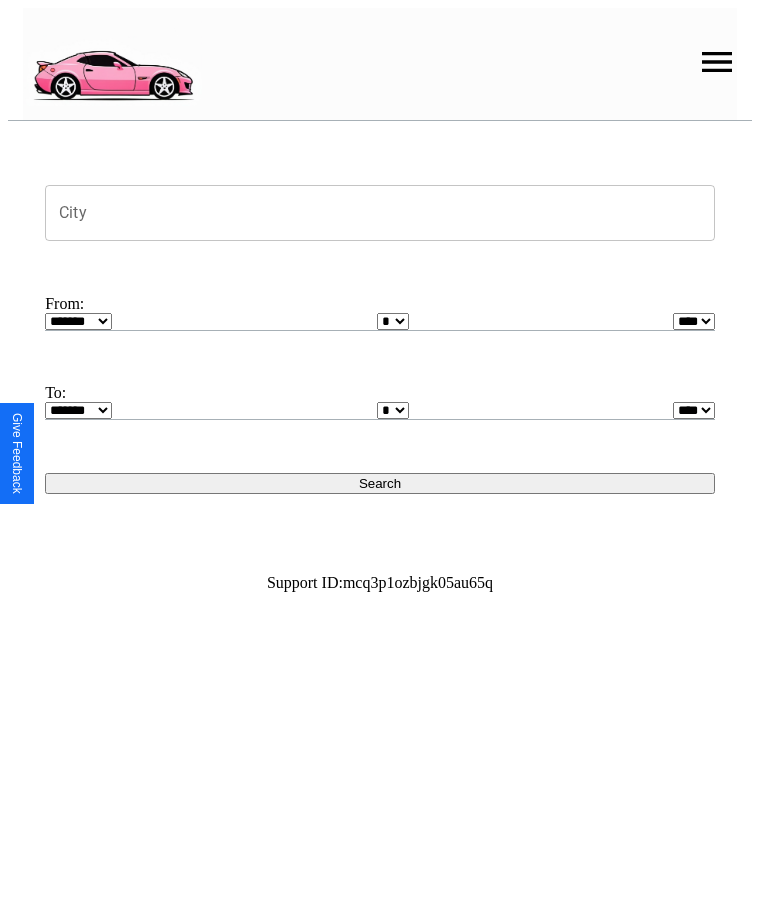 click on "City" at bounding box center (380, 213) 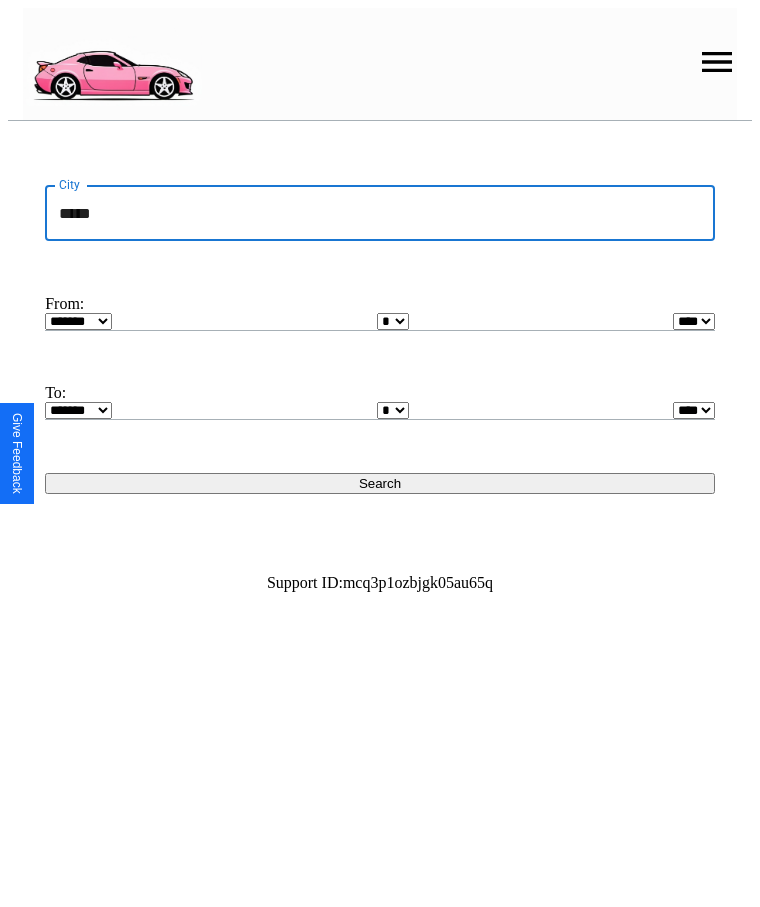 type on "*****" 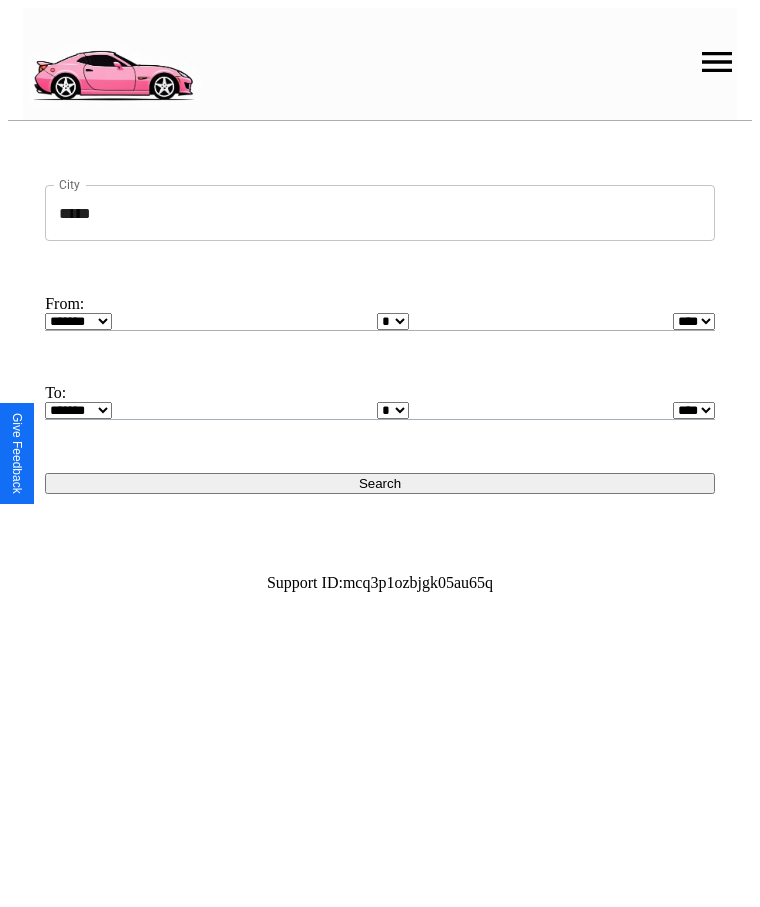 click on "******* ******** ***** ***** *** **** **** ****** ********* ******* ******** ********" at bounding box center [78, 321] 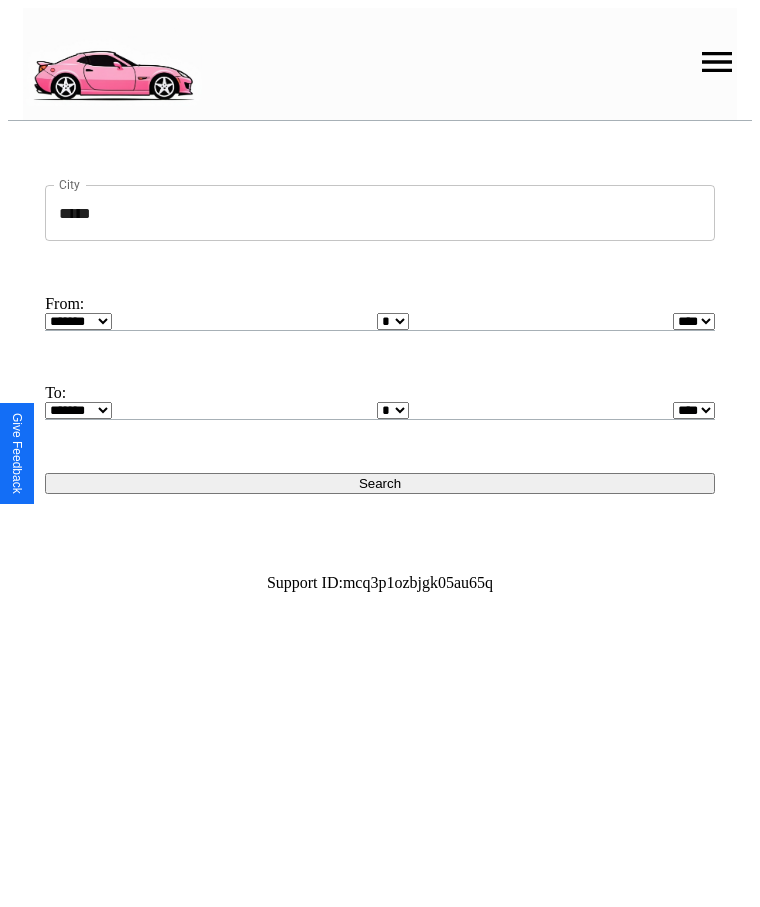 click on "* * * * * * * * * ** ** ** ** ** ** ** ** ** ** ** ** ** ** ** ** ** ** ** ** ** **" at bounding box center [393, 321] 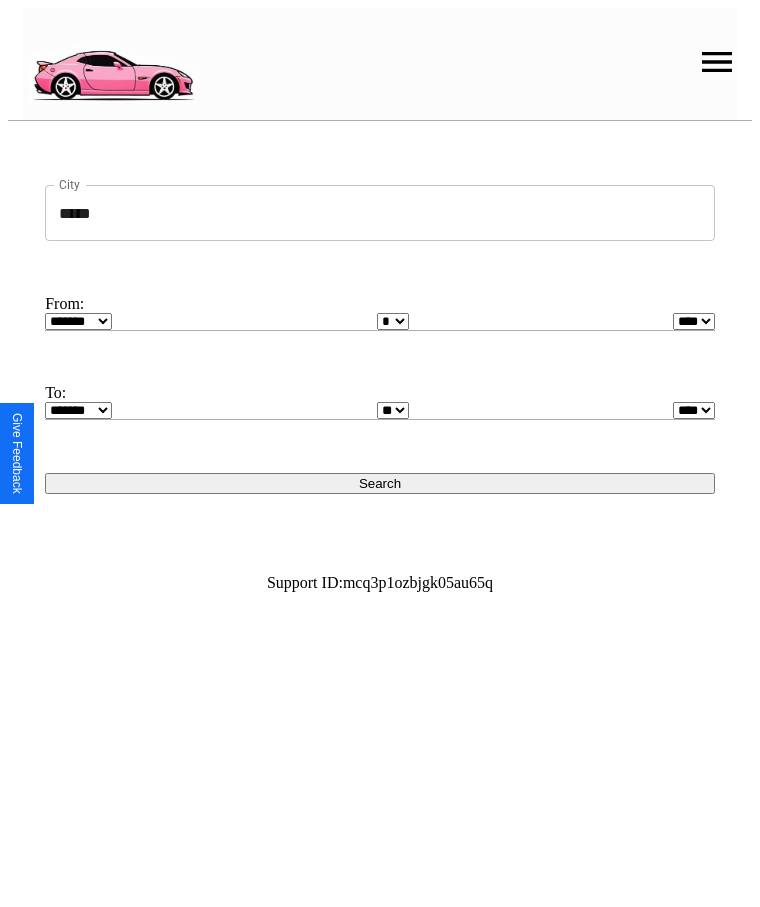 click on "Search" at bounding box center (380, 483) 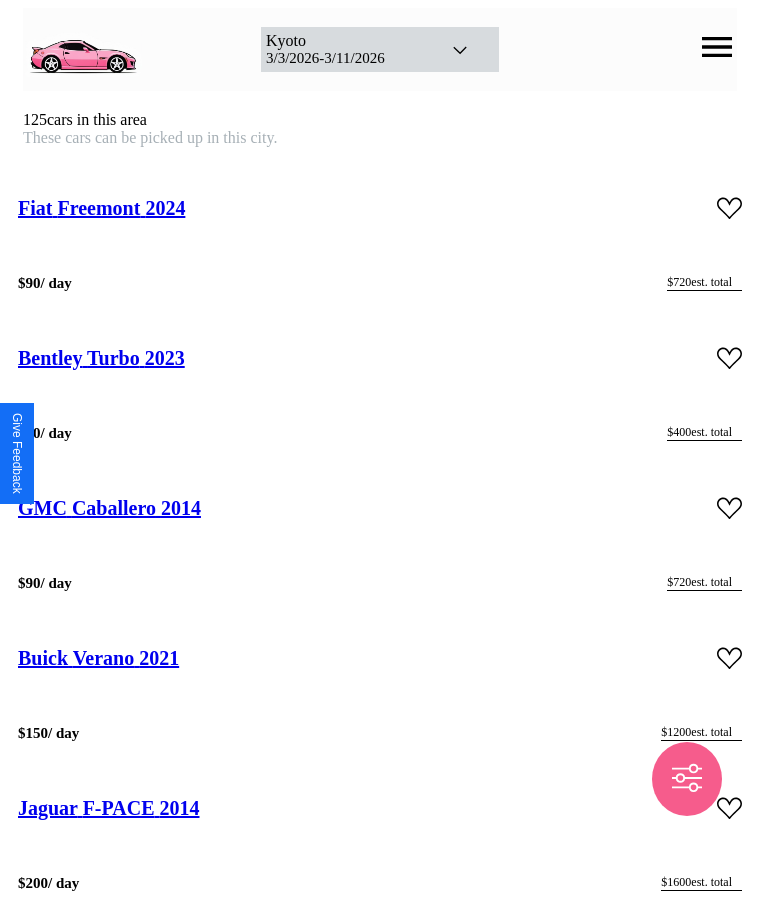 scroll, scrollTop: 26394, scrollLeft: 0, axis: vertical 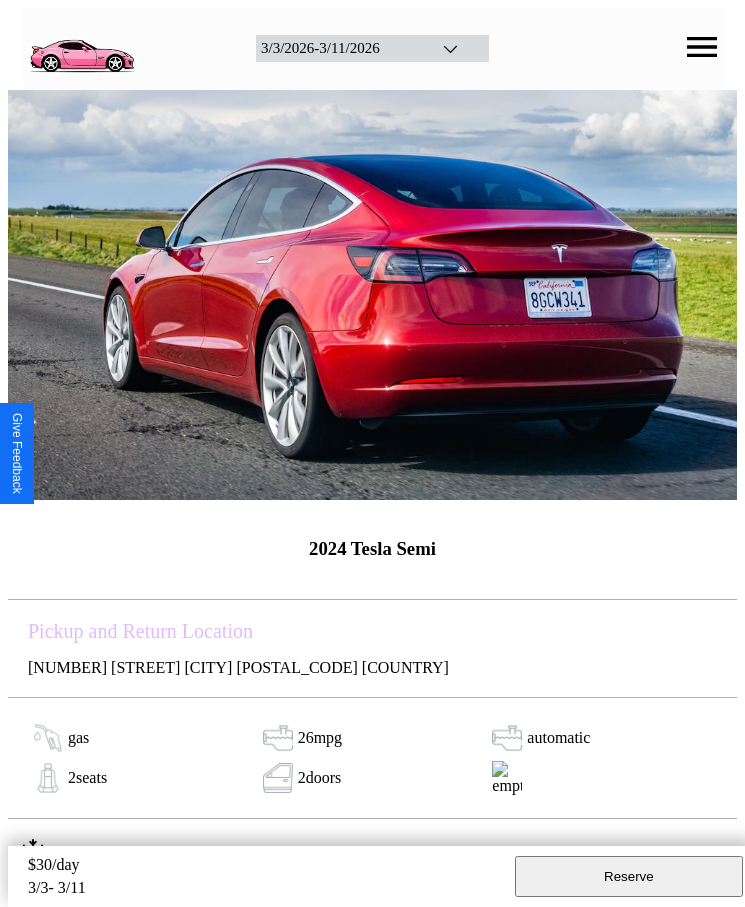 click on "Reserve" at bounding box center (629, 876) 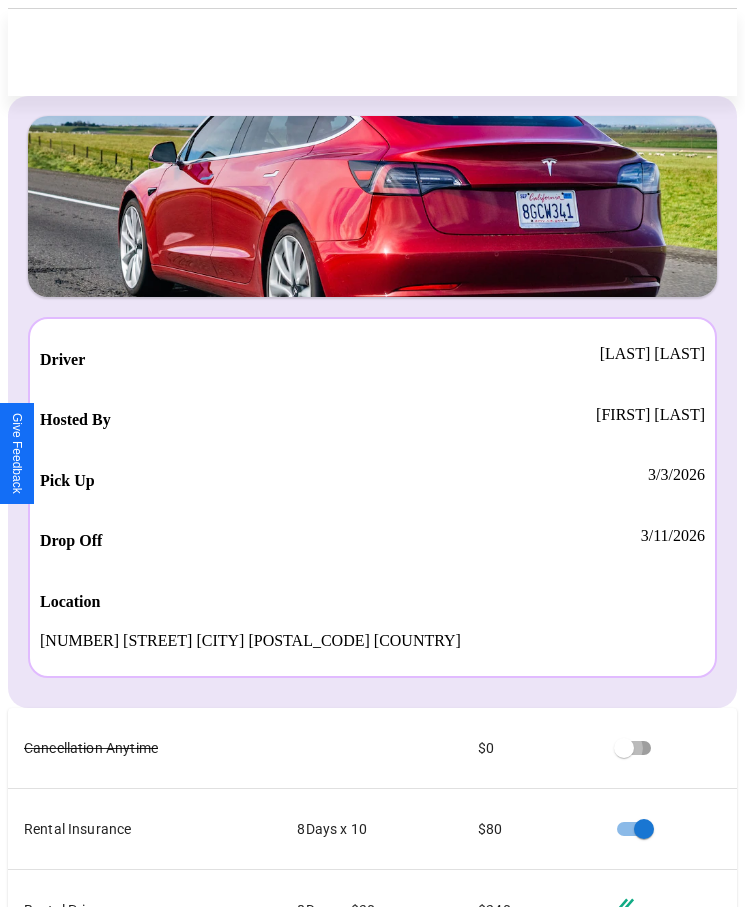 scroll, scrollTop: 23, scrollLeft: 0, axis: vertical 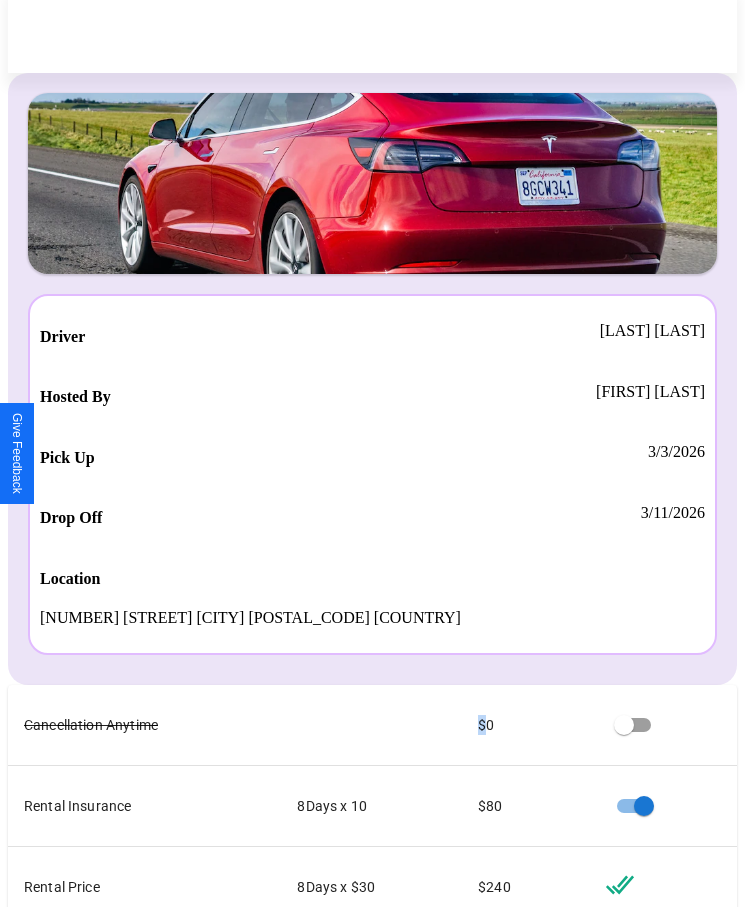 click on "Back" at bounding box center [214, 1118] 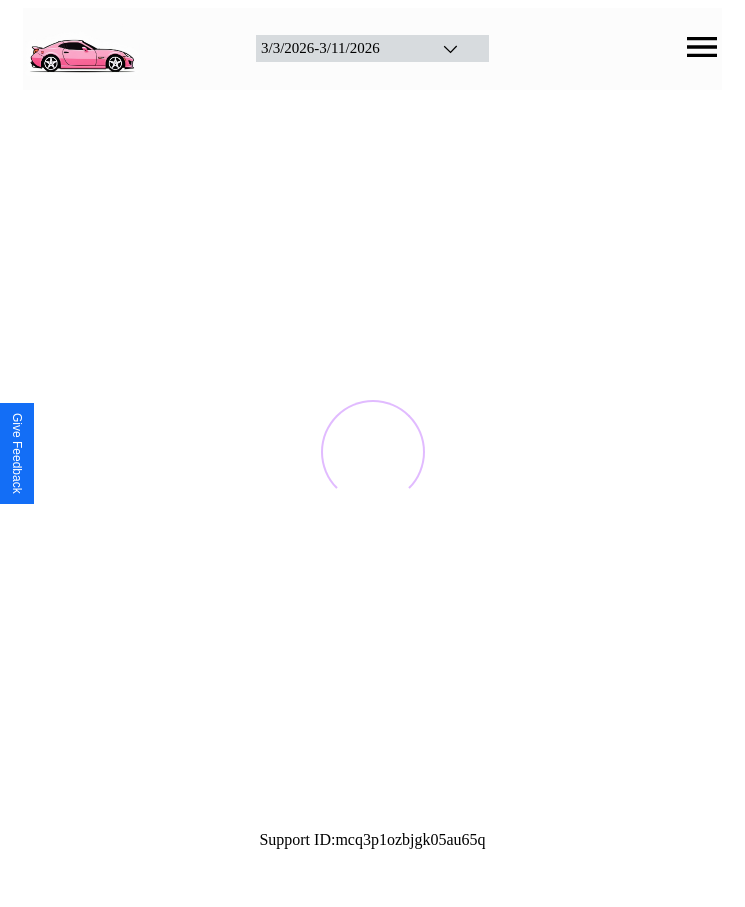scroll, scrollTop: 0, scrollLeft: 0, axis: both 